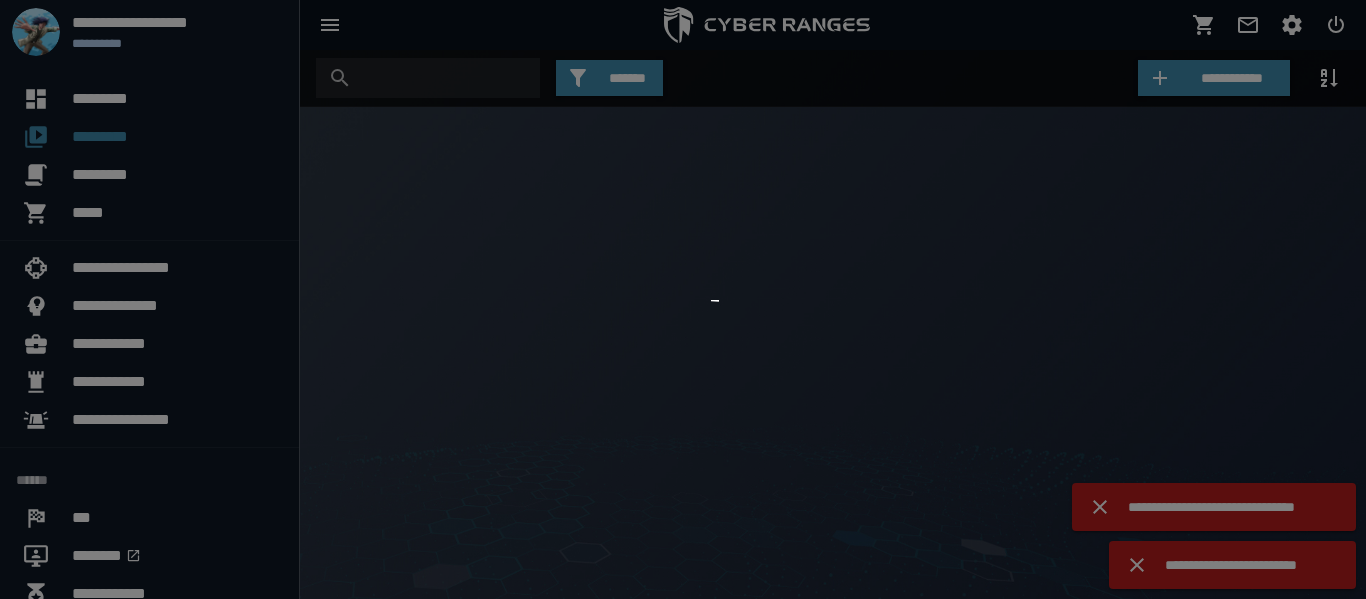 scroll, scrollTop: 0, scrollLeft: 0, axis: both 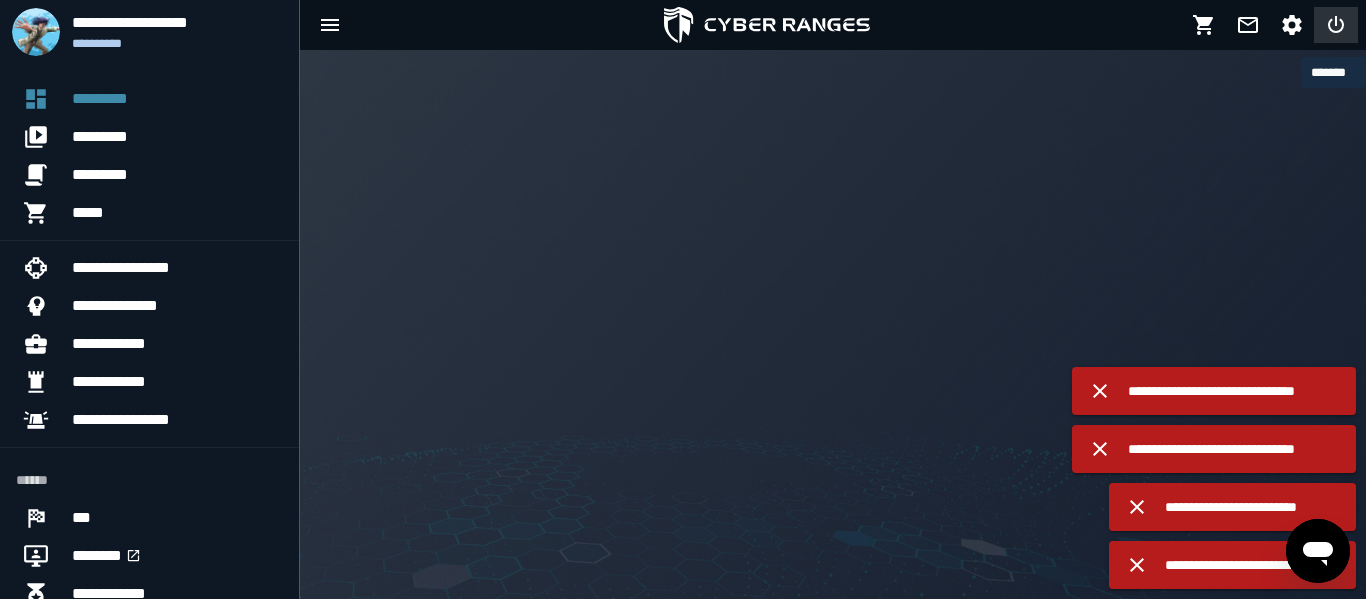 click 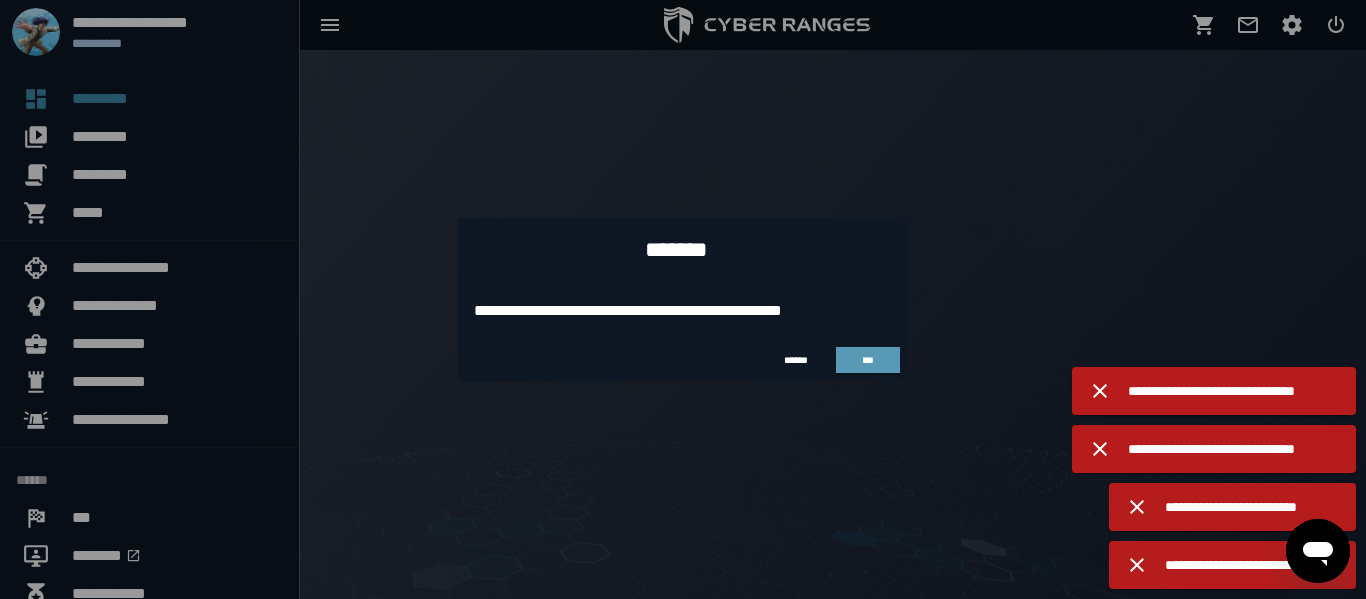 click on "***" at bounding box center (868, 360) 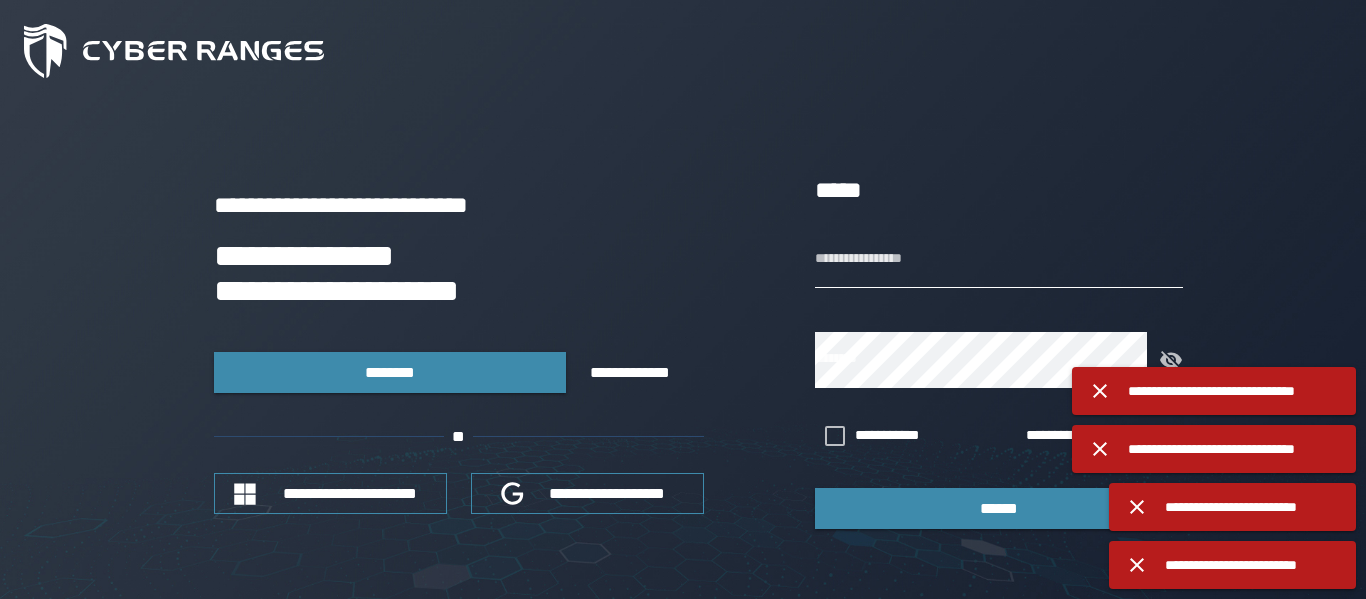 click on "**********" at bounding box center (999, 260) 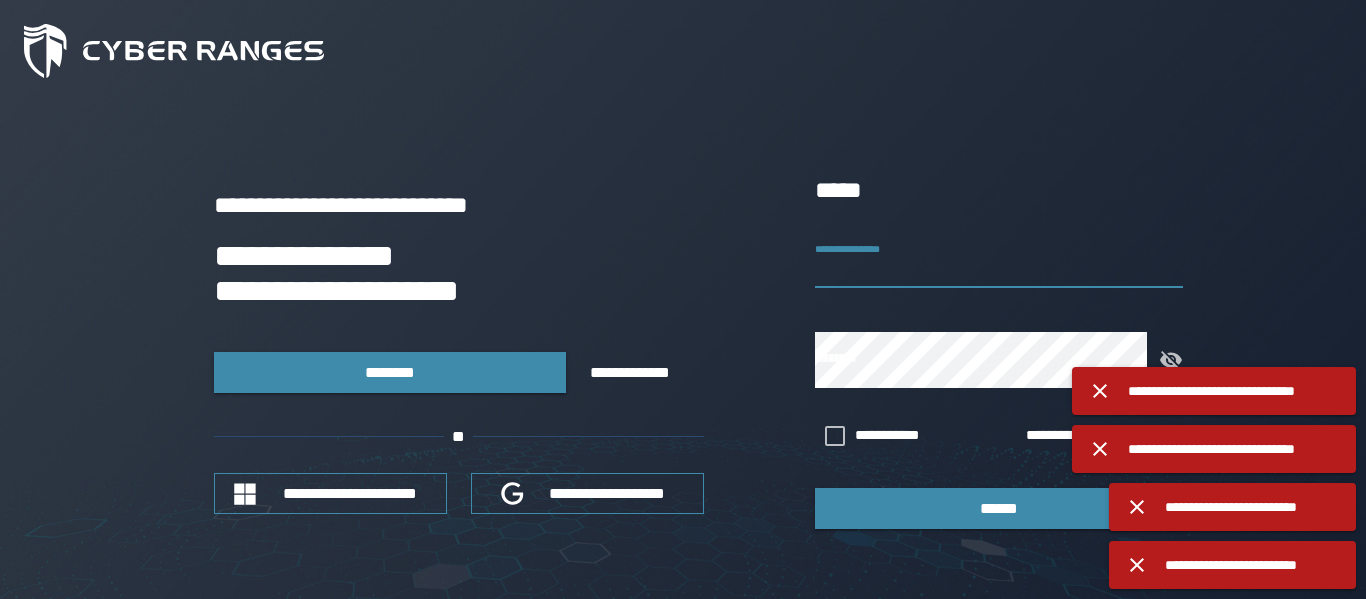 paste on "**********" 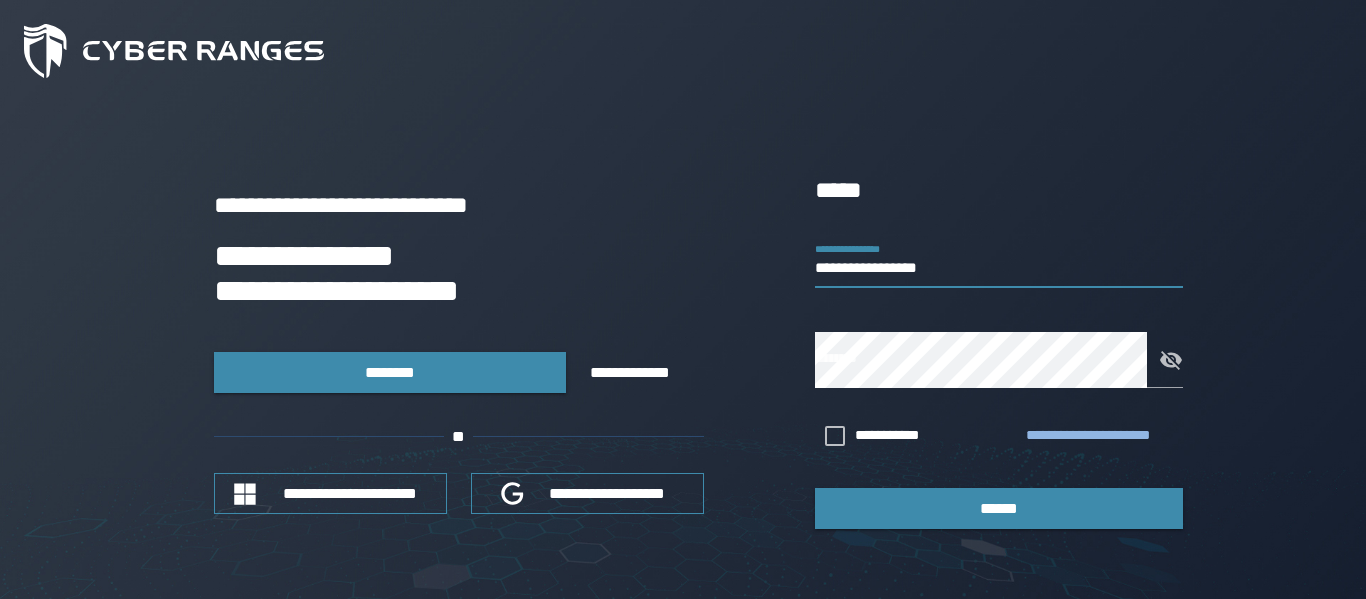 type on "**********" 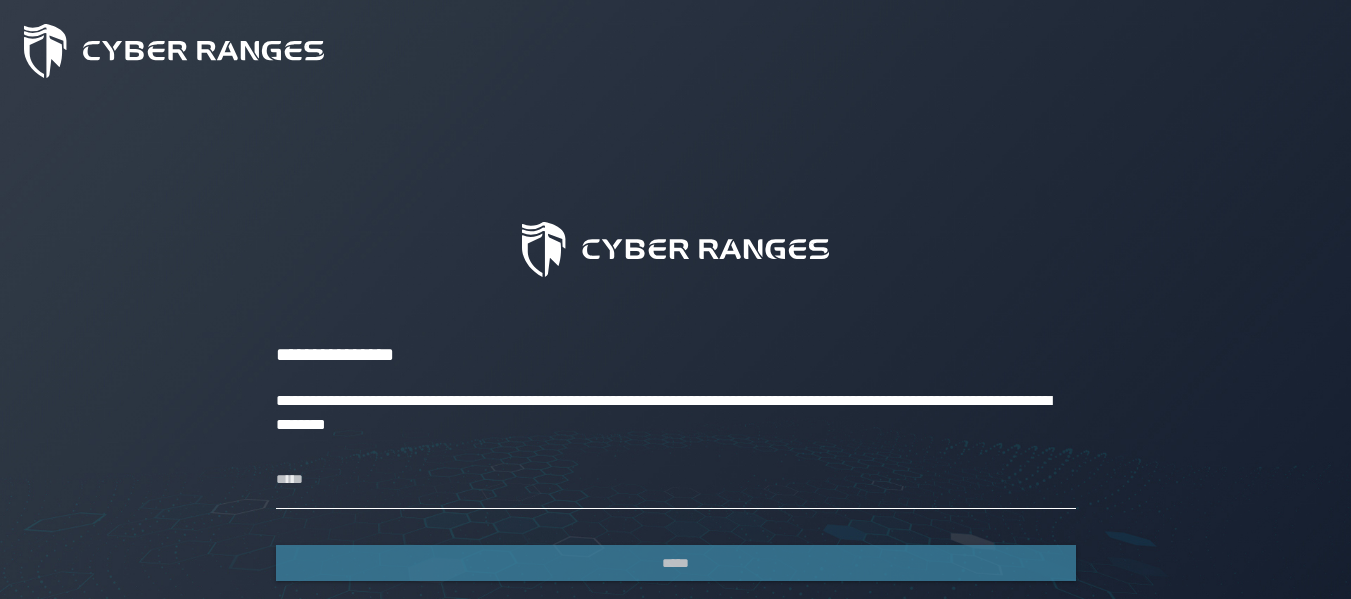 click on "*****" at bounding box center (676, 481) 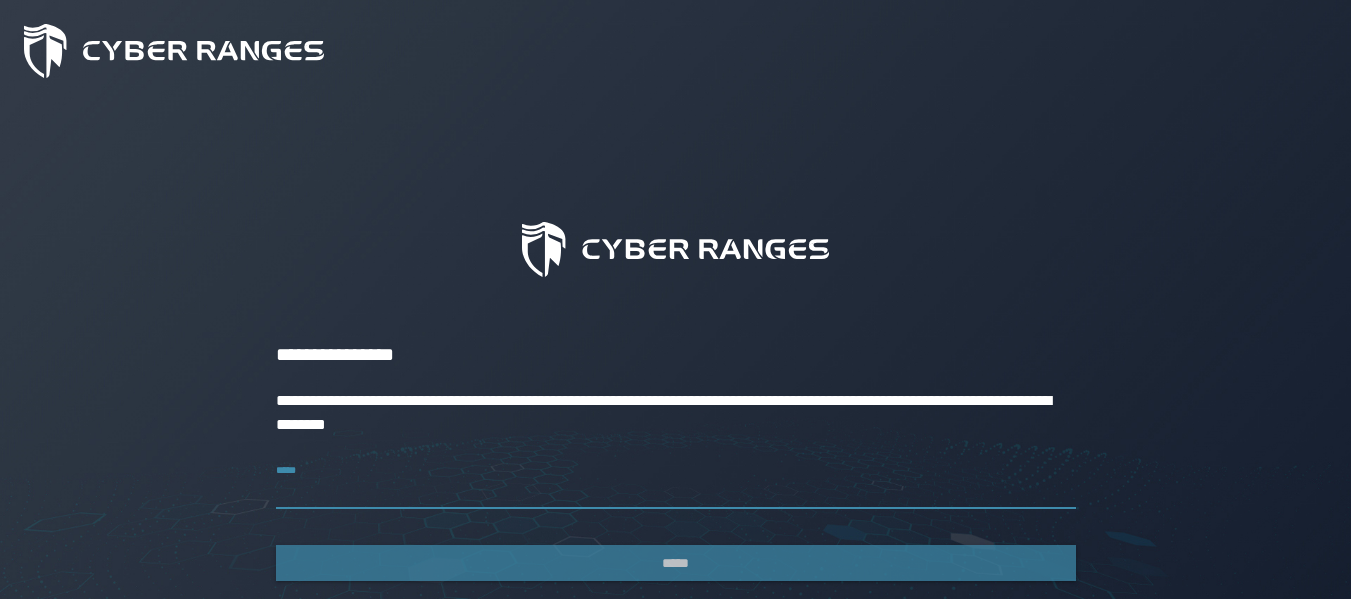 paste on "**********" 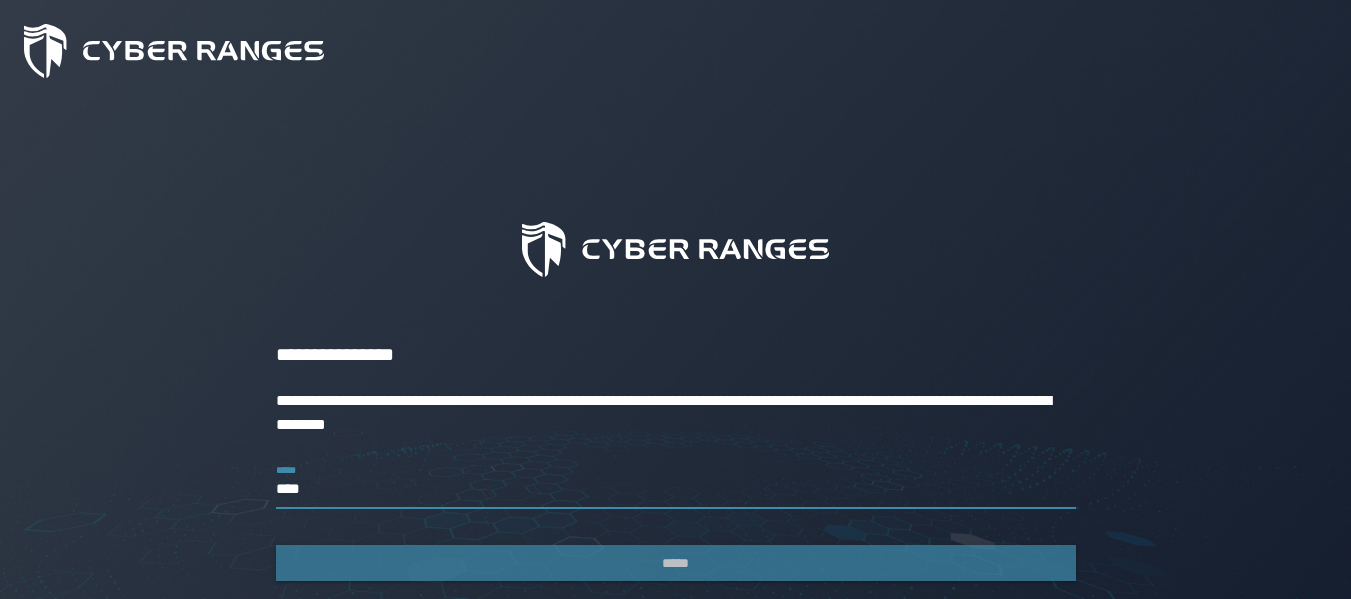 type on "**********" 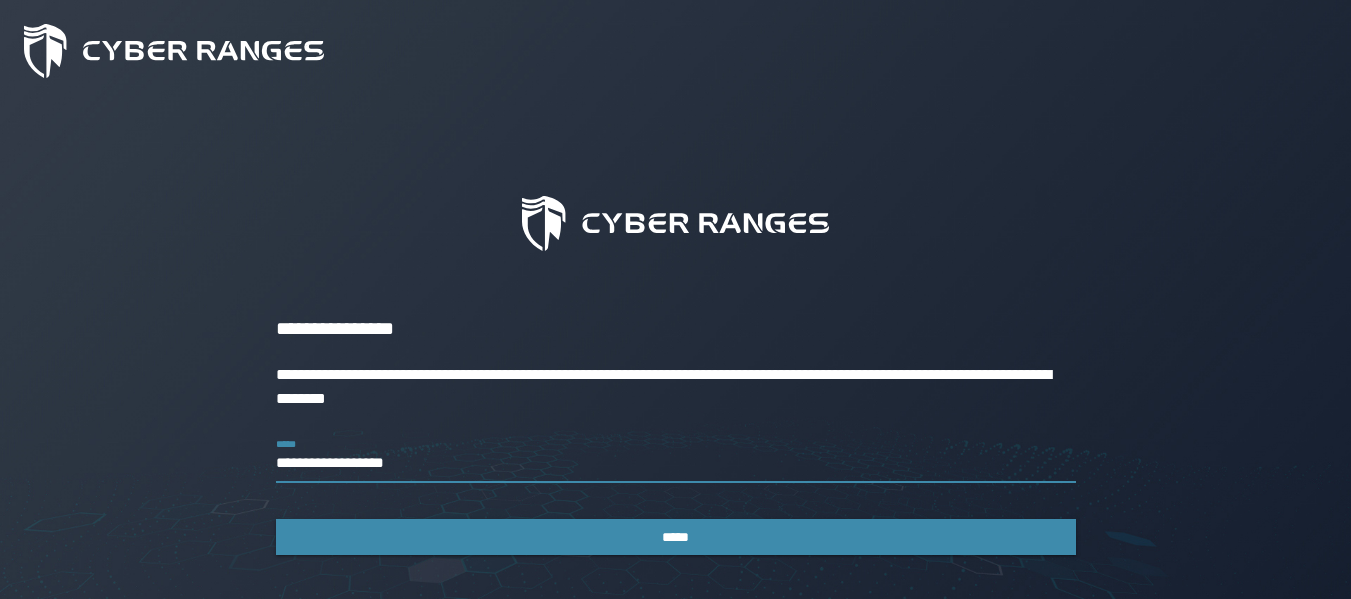 scroll, scrollTop: 100, scrollLeft: 0, axis: vertical 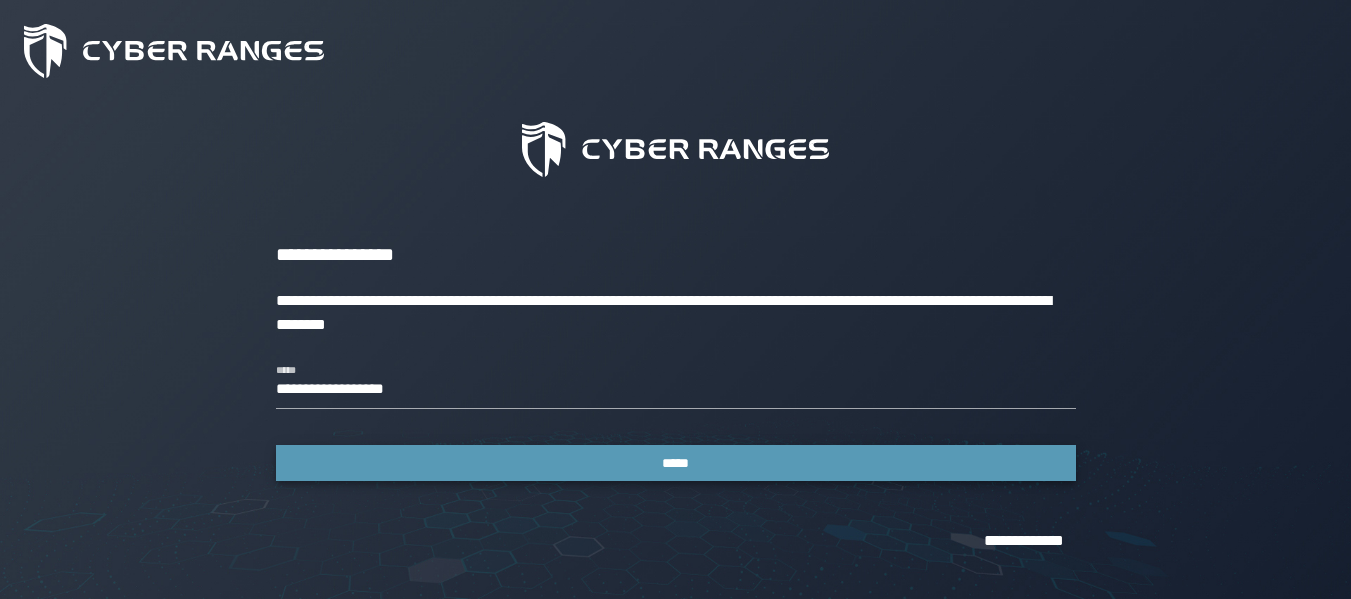 click on "*****" at bounding box center (676, 463) 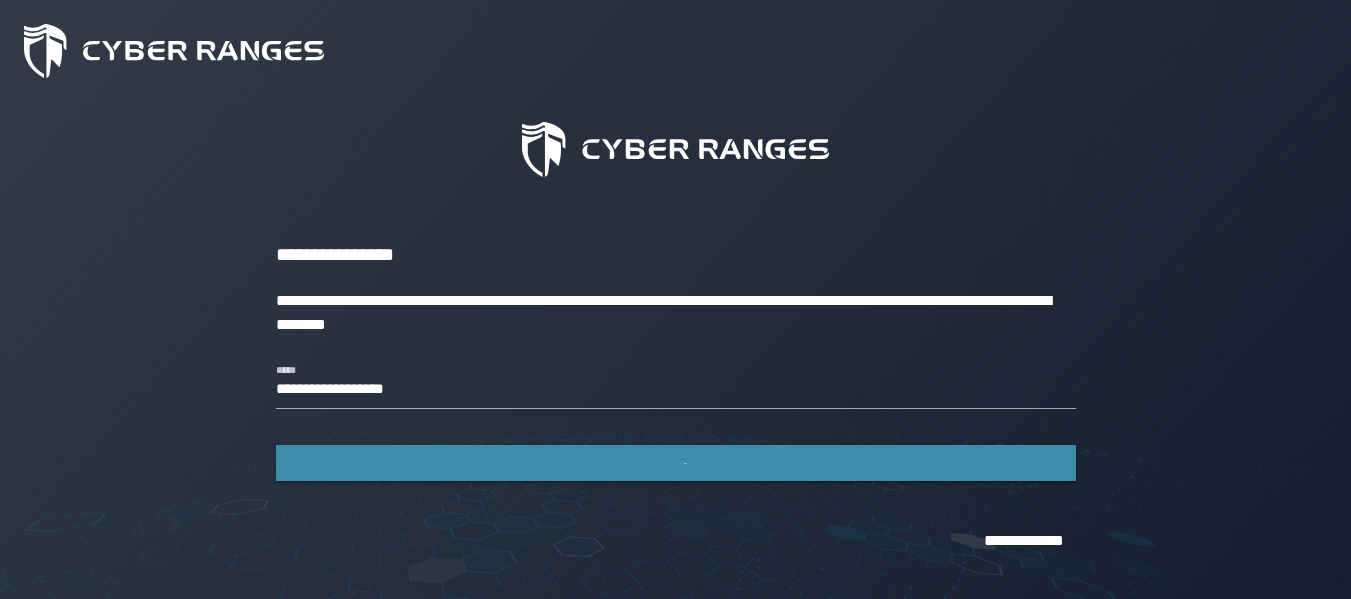 scroll, scrollTop: 0, scrollLeft: 0, axis: both 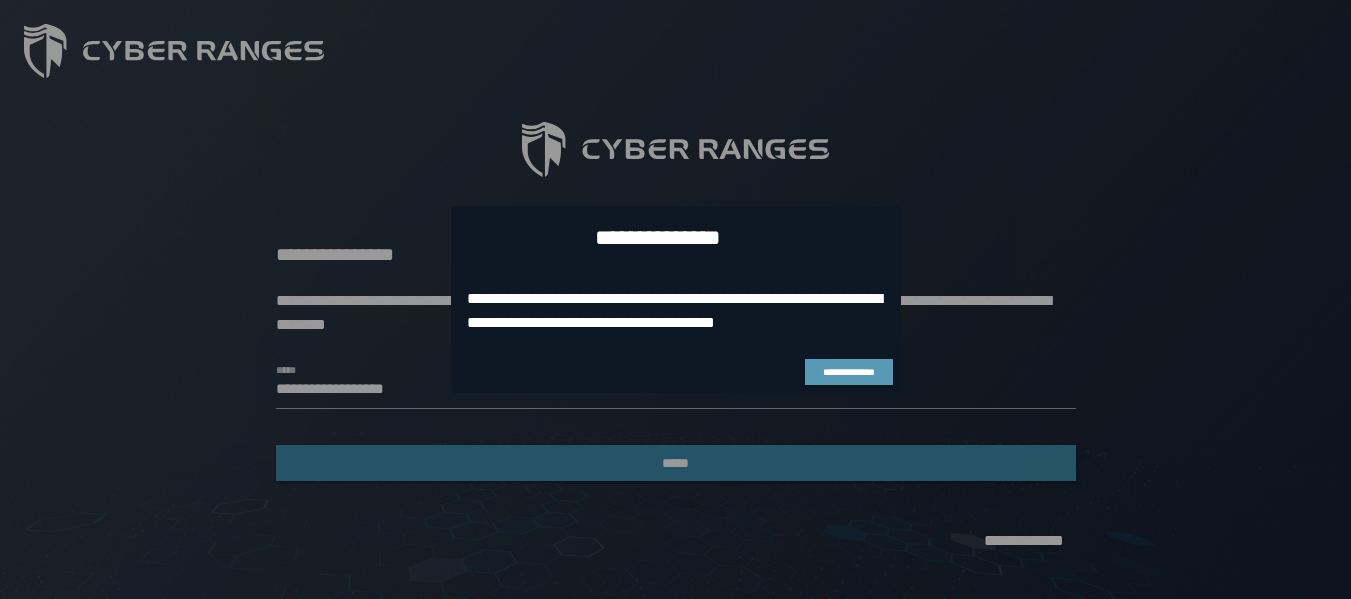 click on "**********" at bounding box center (849, 372) 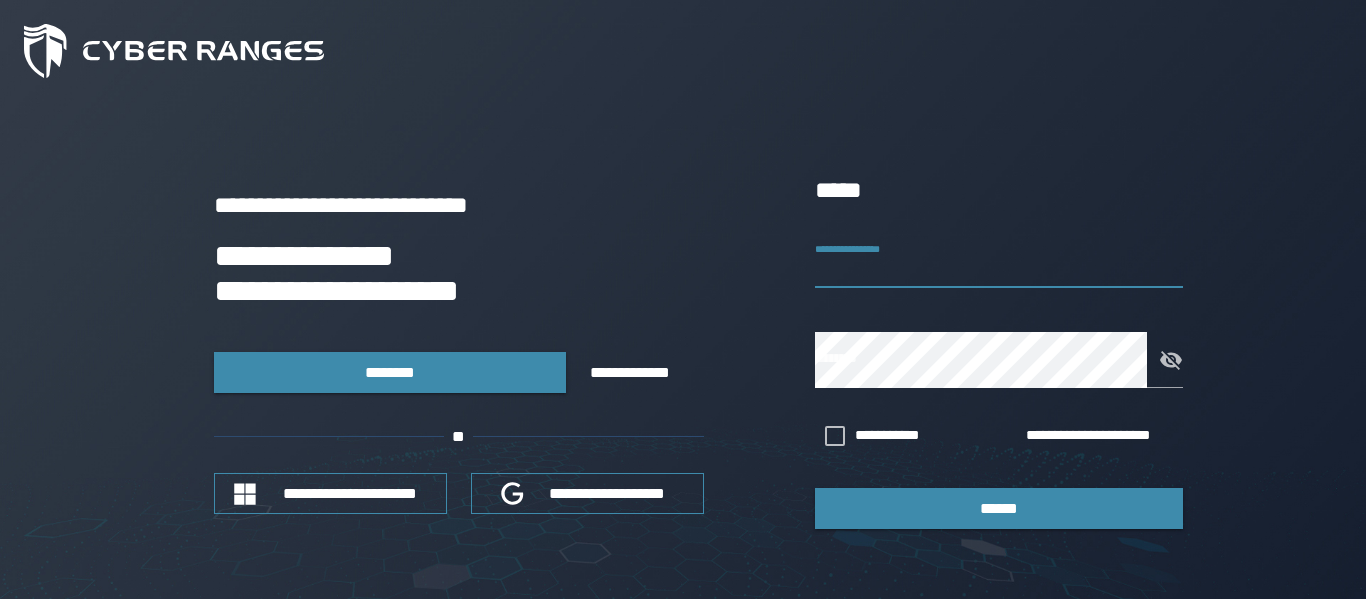 click on "**********" at bounding box center [999, 260] 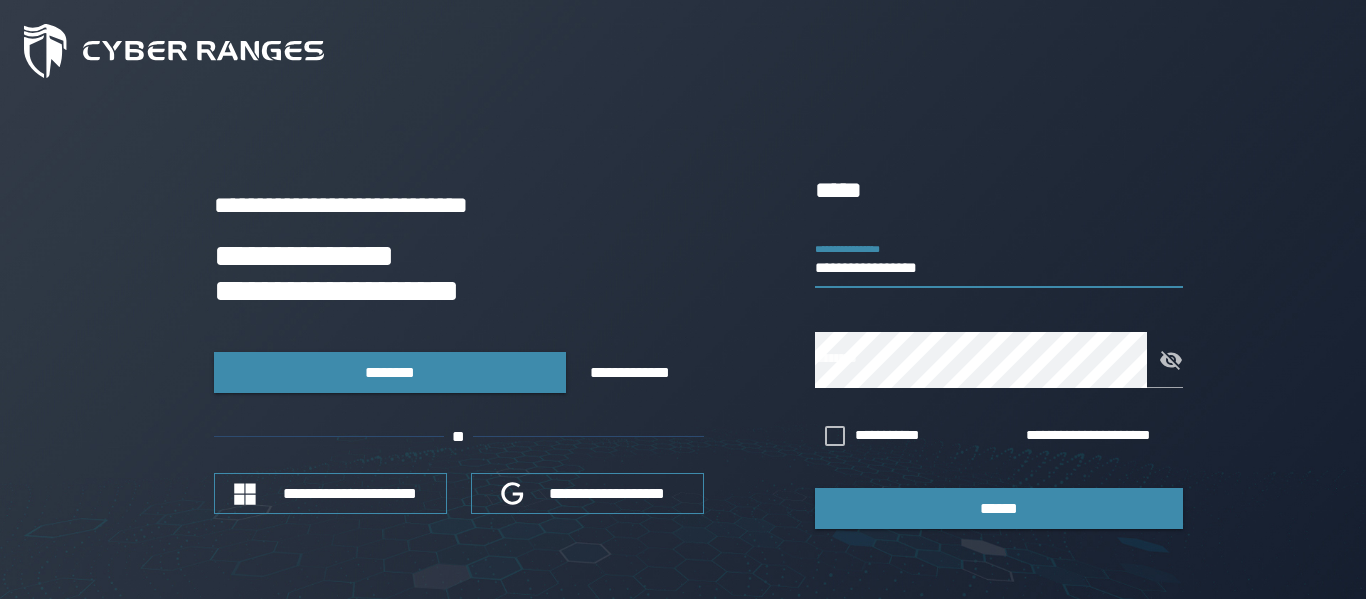 type on "**********" 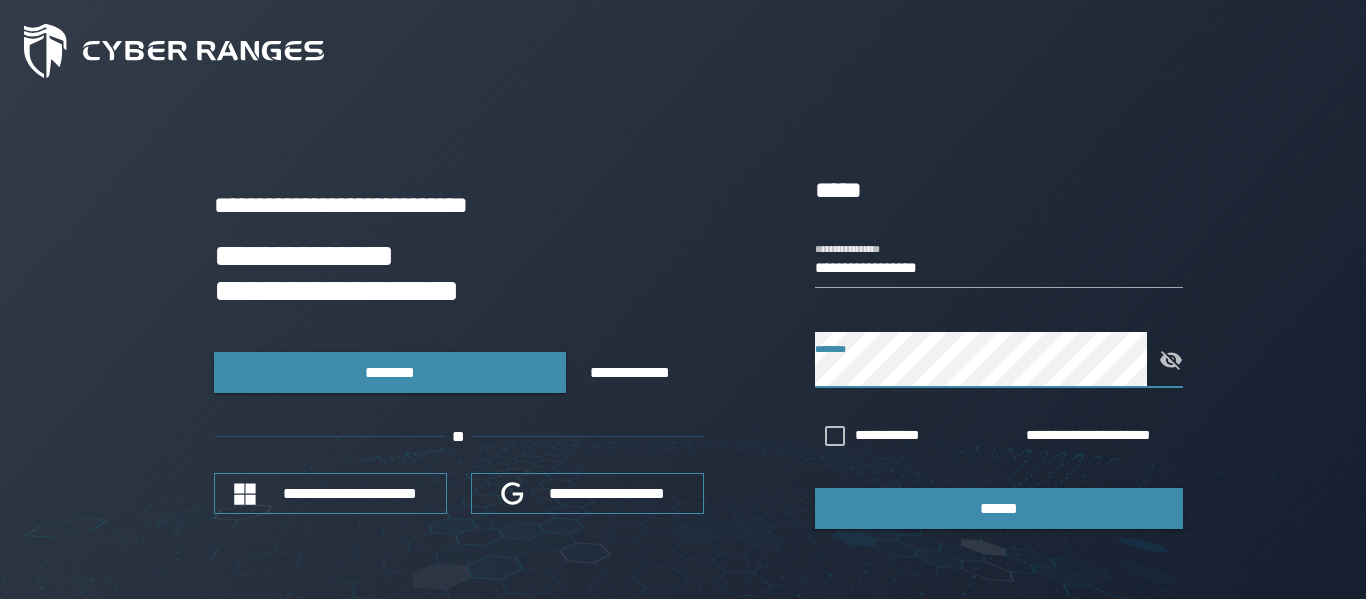 click 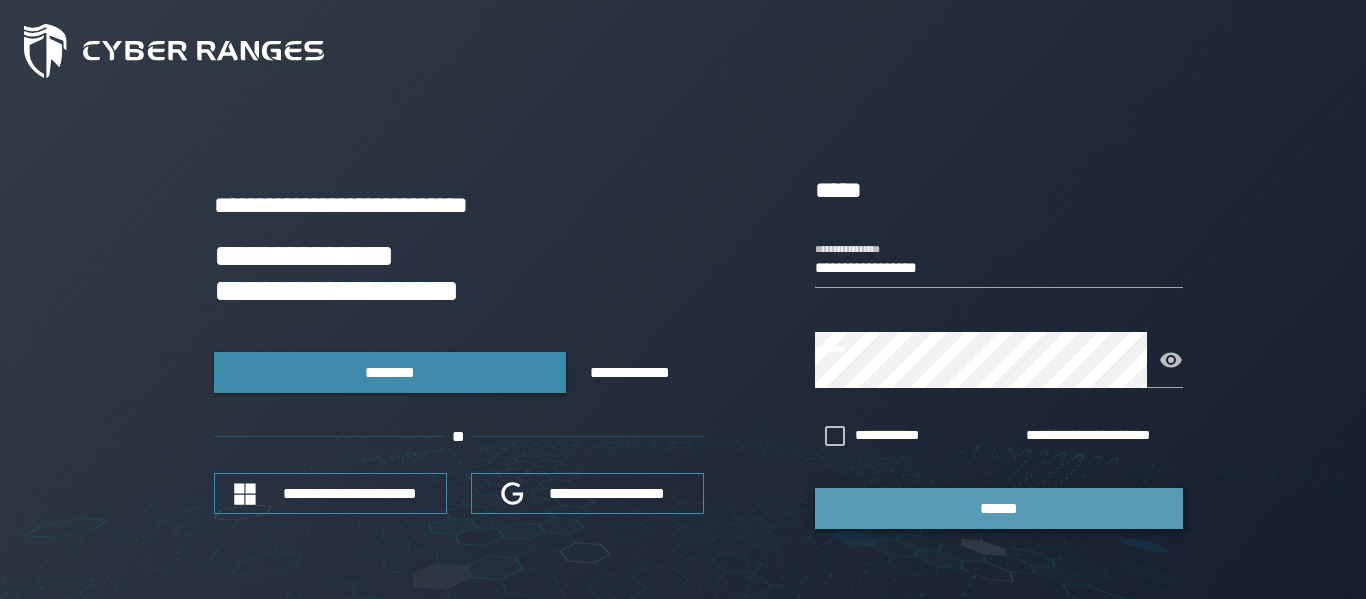click on "******" at bounding box center (999, 508) 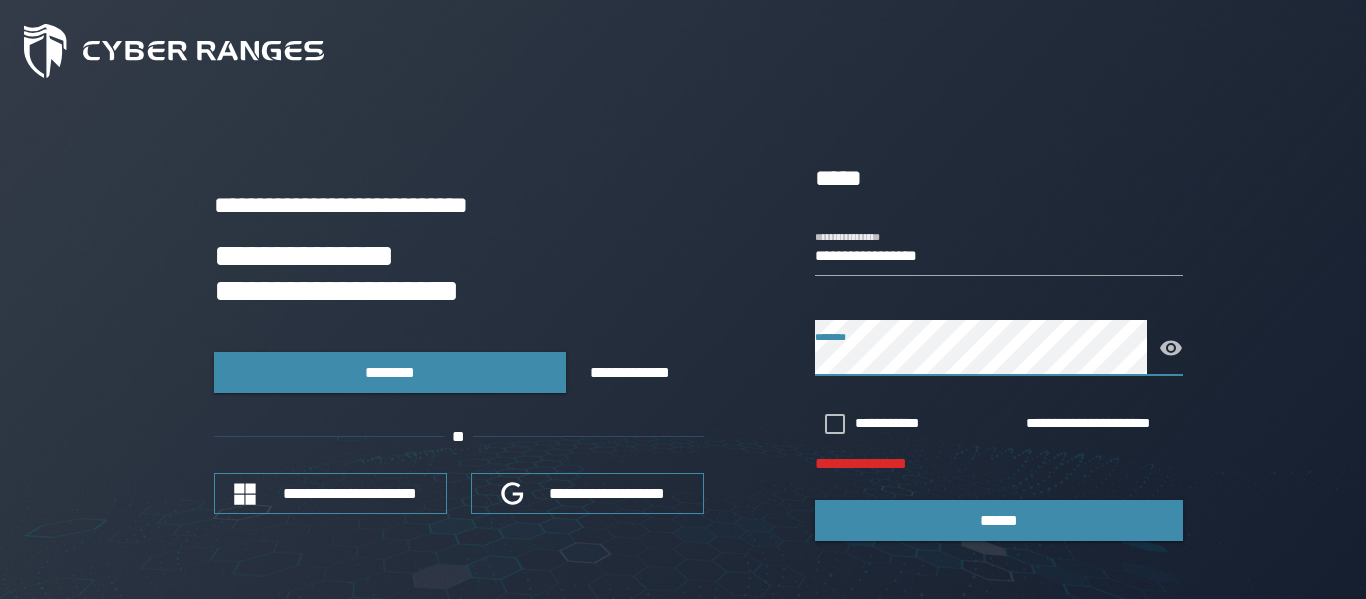 click on "[FIRST] [LAST] [EMAIL] [PHONE] [ADDRESS] [CITY] [STATE] [POSTAL_CODE] [COUNTRY] [CREDIT_CARD] [EXPIRY_DATE] [CVV] [BIRTH_DATE] [PASSPORT_NUMBER] [DRIVER_LICENSE]" at bounding box center [683, 350] 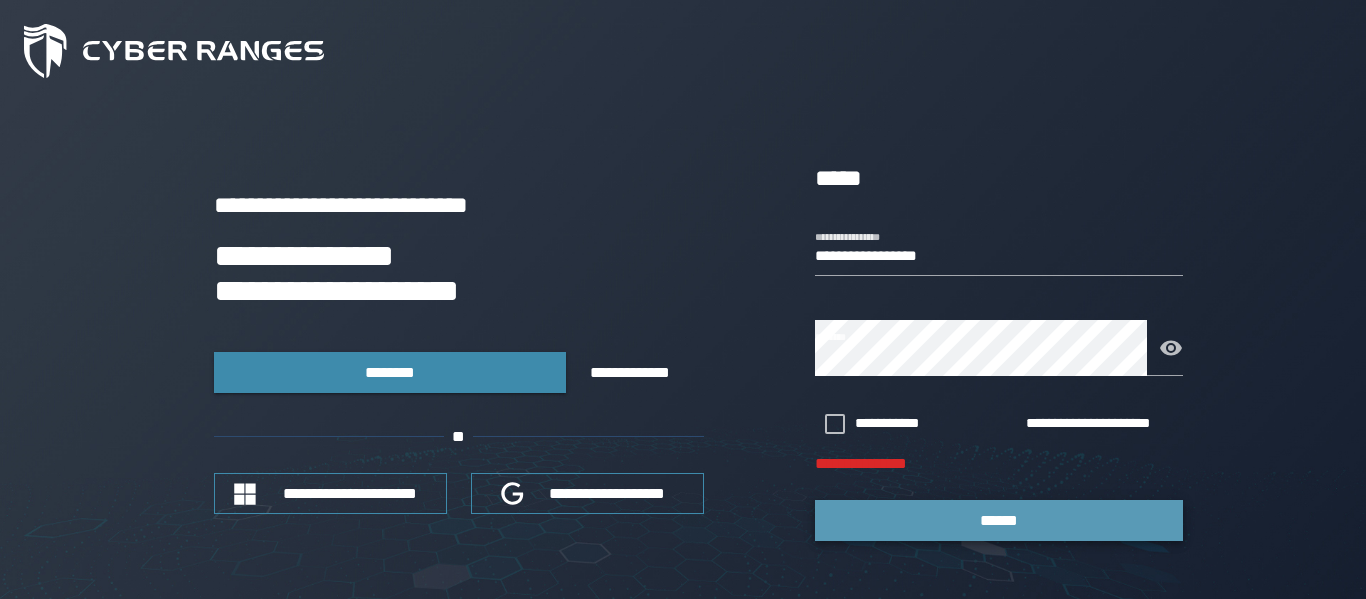 click on "******" at bounding box center [999, 520] 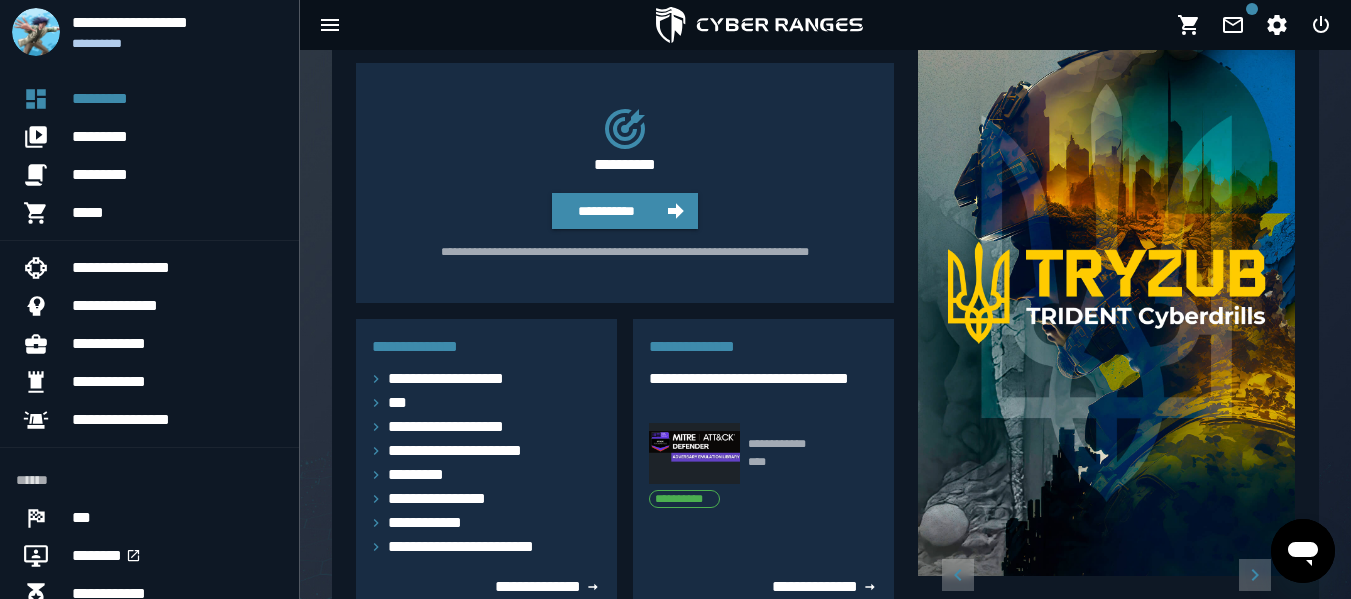 scroll, scrollTop: 300, scrollLeft: 0, axis: vertical 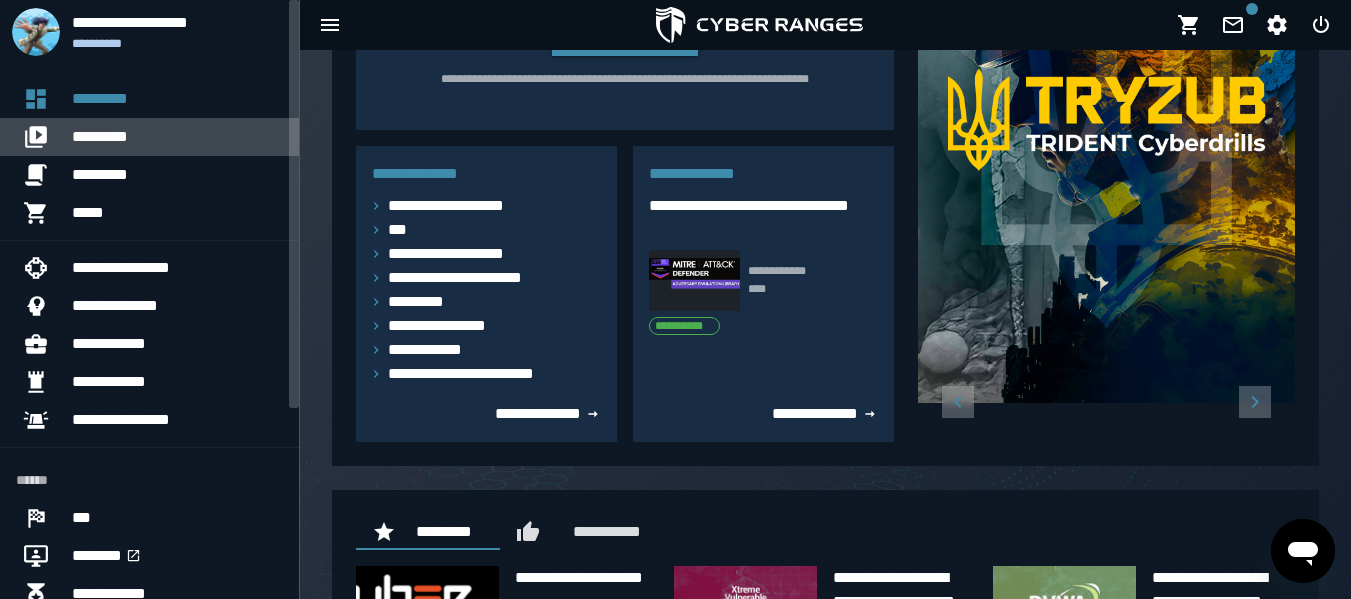 click on "*********" at bounding box center (177, 137) 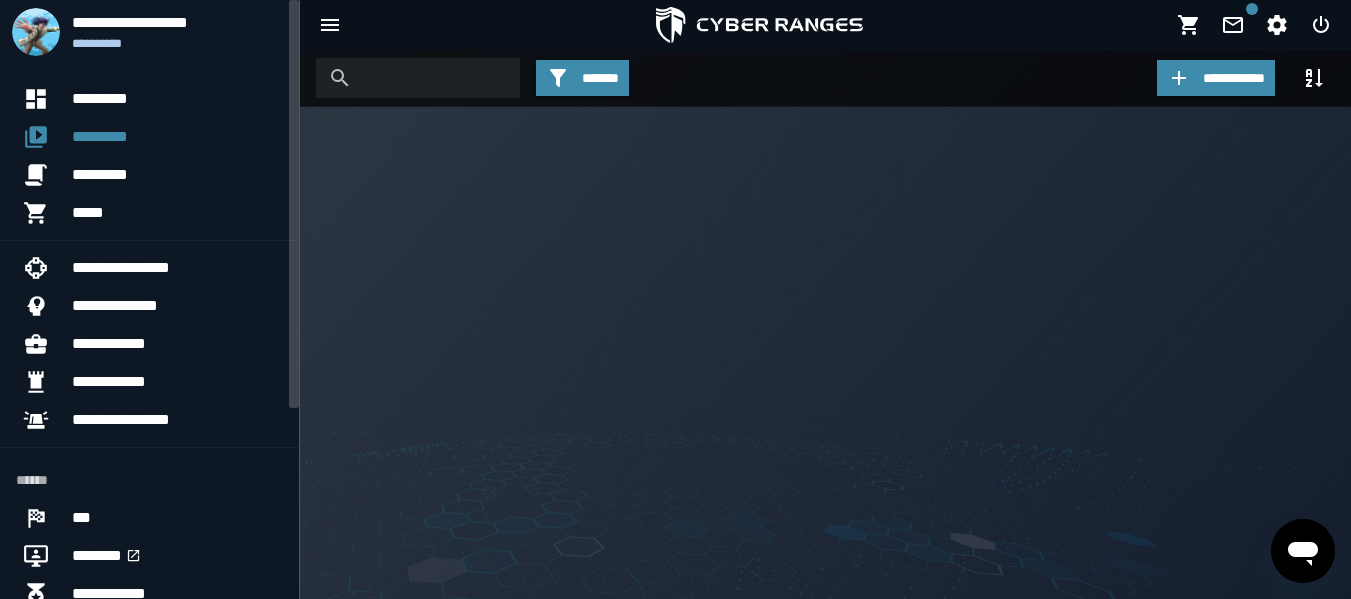 scroll, scrollTop: 0, scrollLeft: 0, axis: both 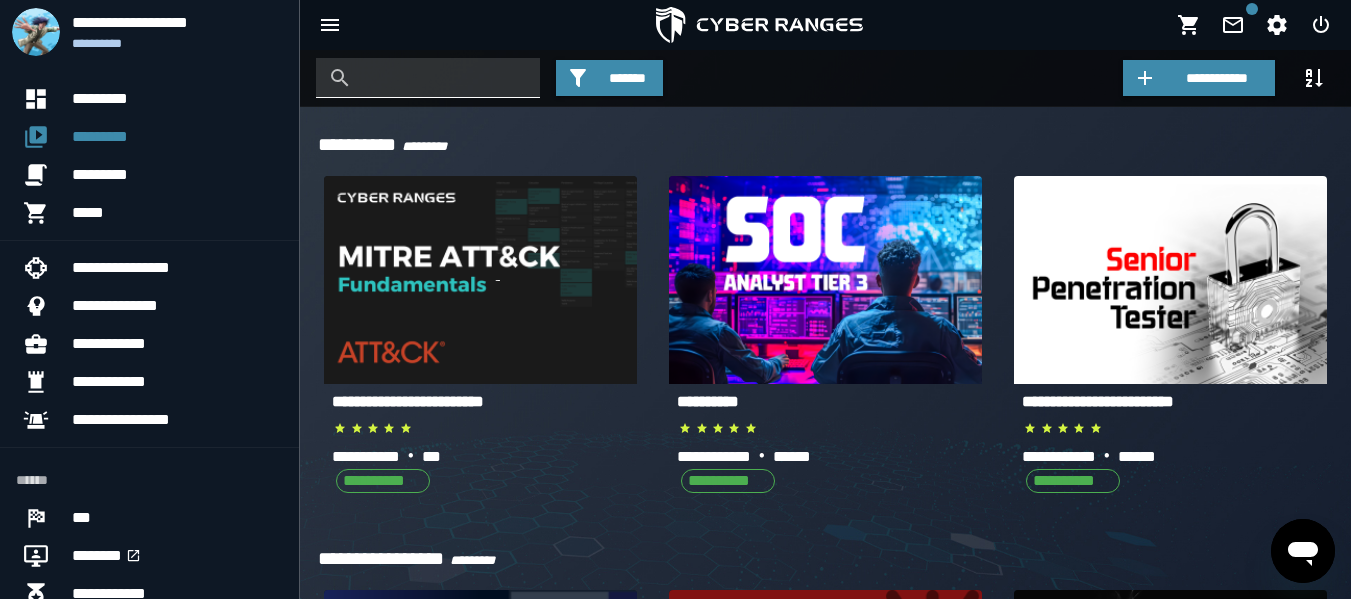 click at bounding box center (443, 78) 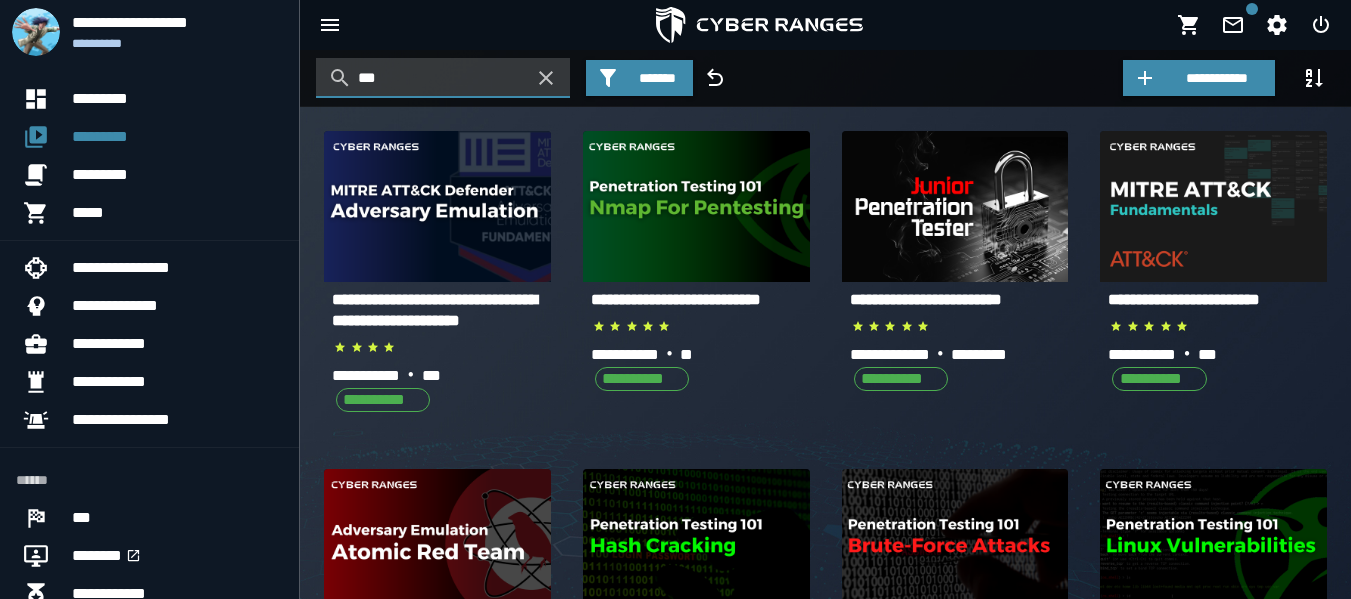 type on "***" 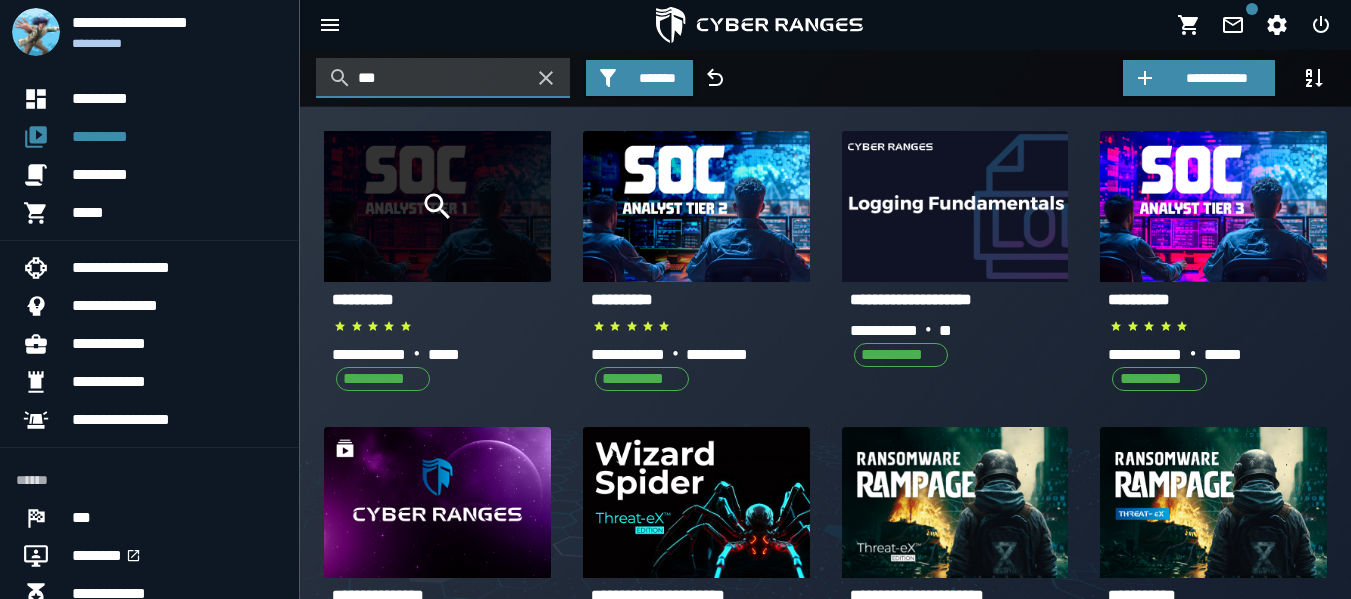 click 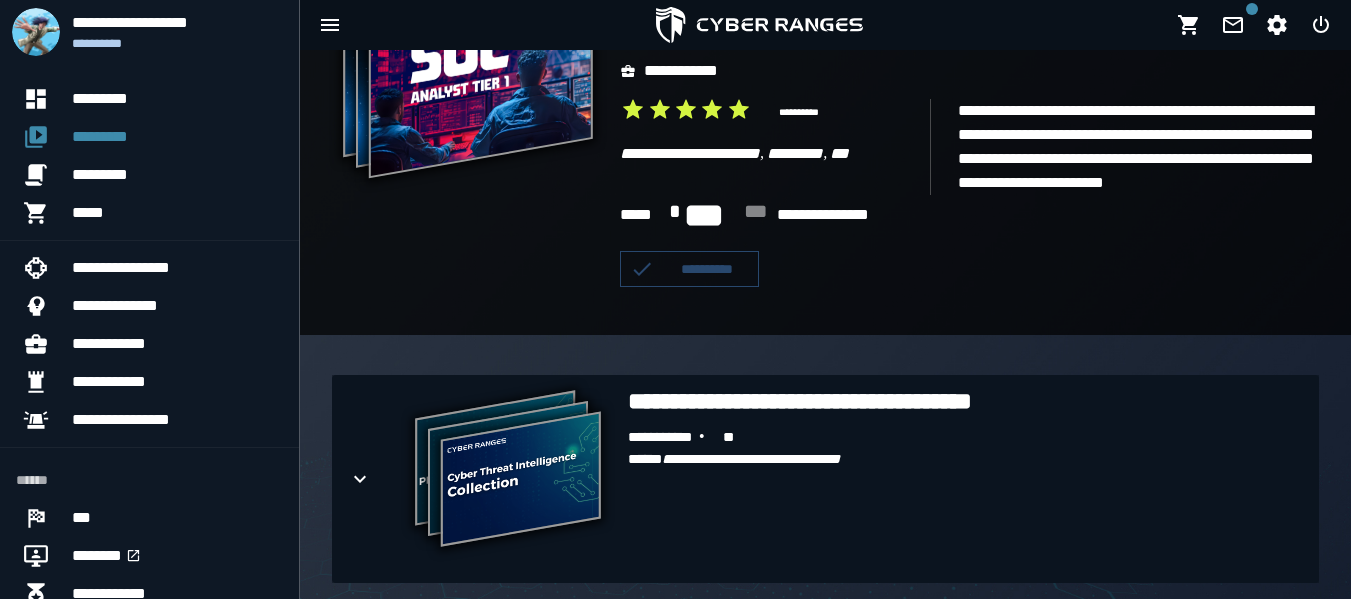 scroll, scrollTop: 400, scrollLeft: 0, axis: vertical 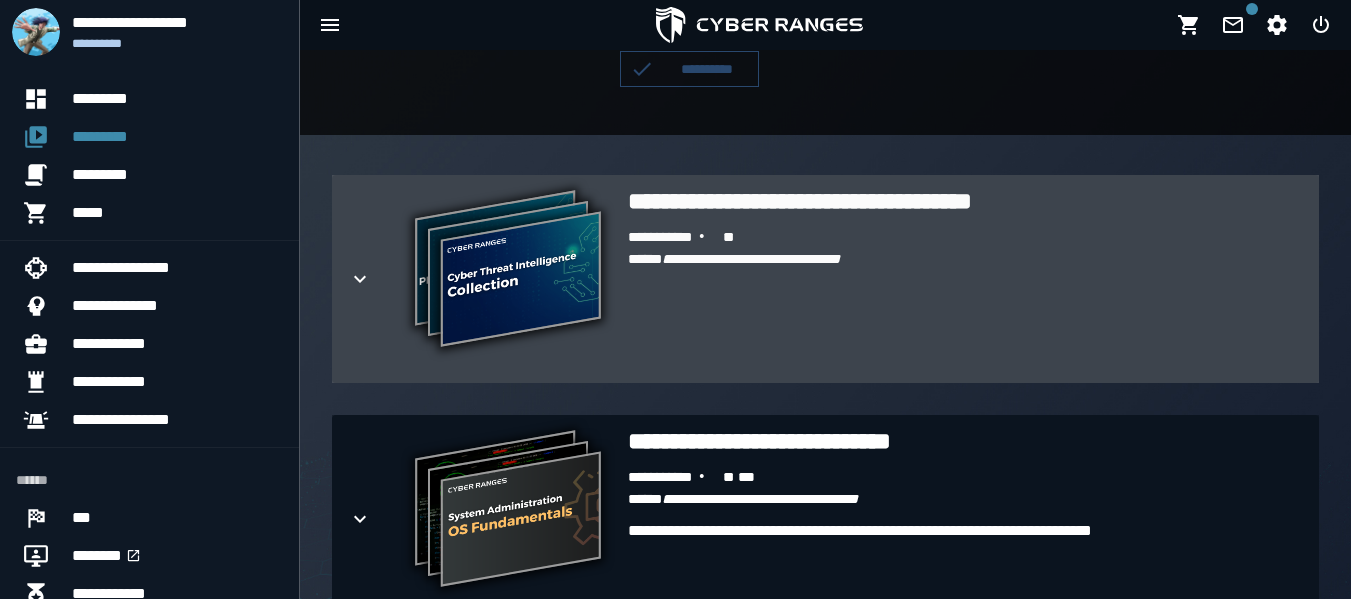 click on "**********" at bounding box center [508, 271] 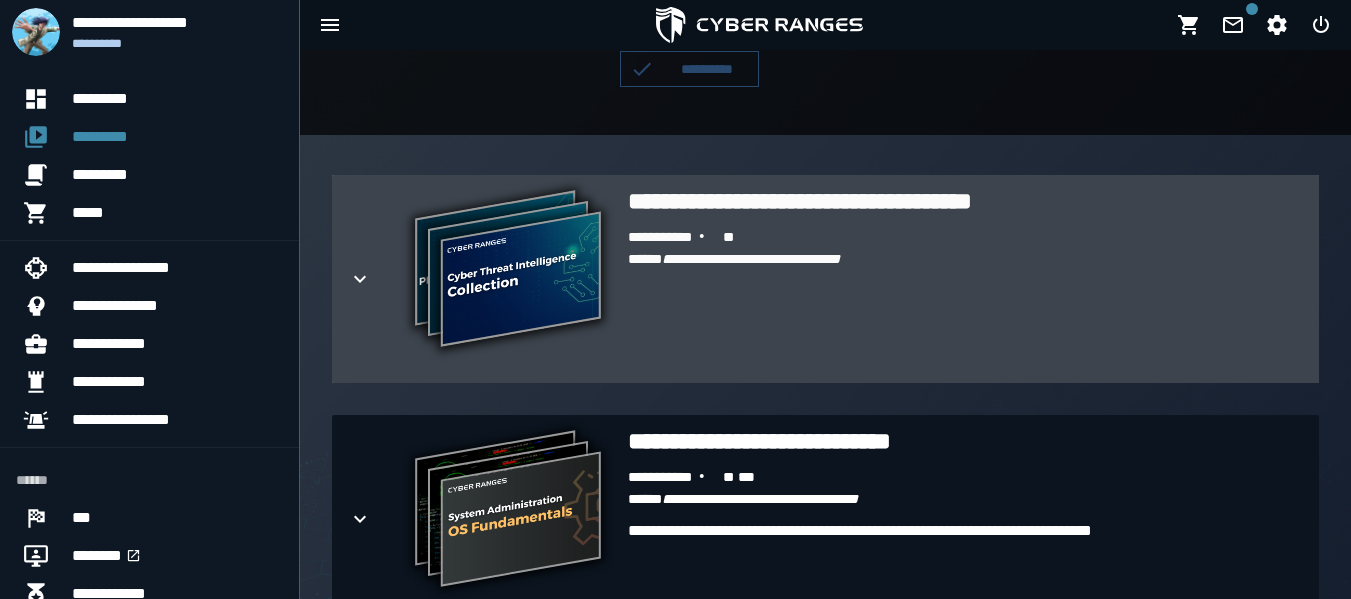 click 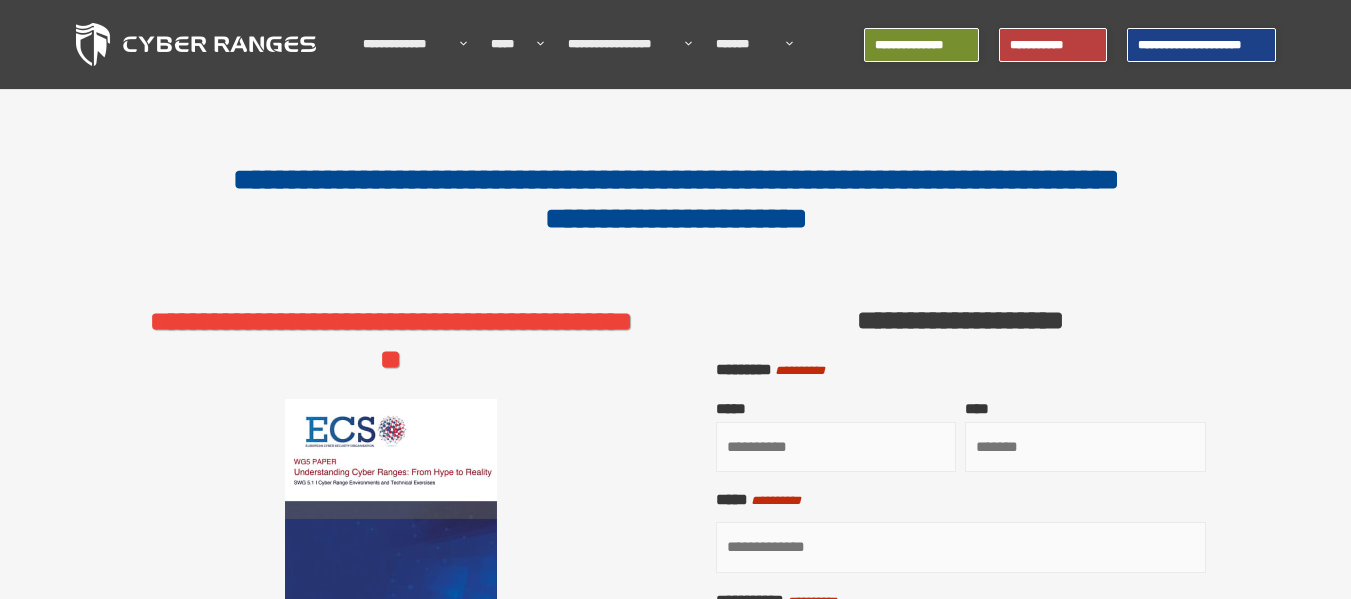 scroll, scrollTop: 0, scrollLeft: 0, axis: both 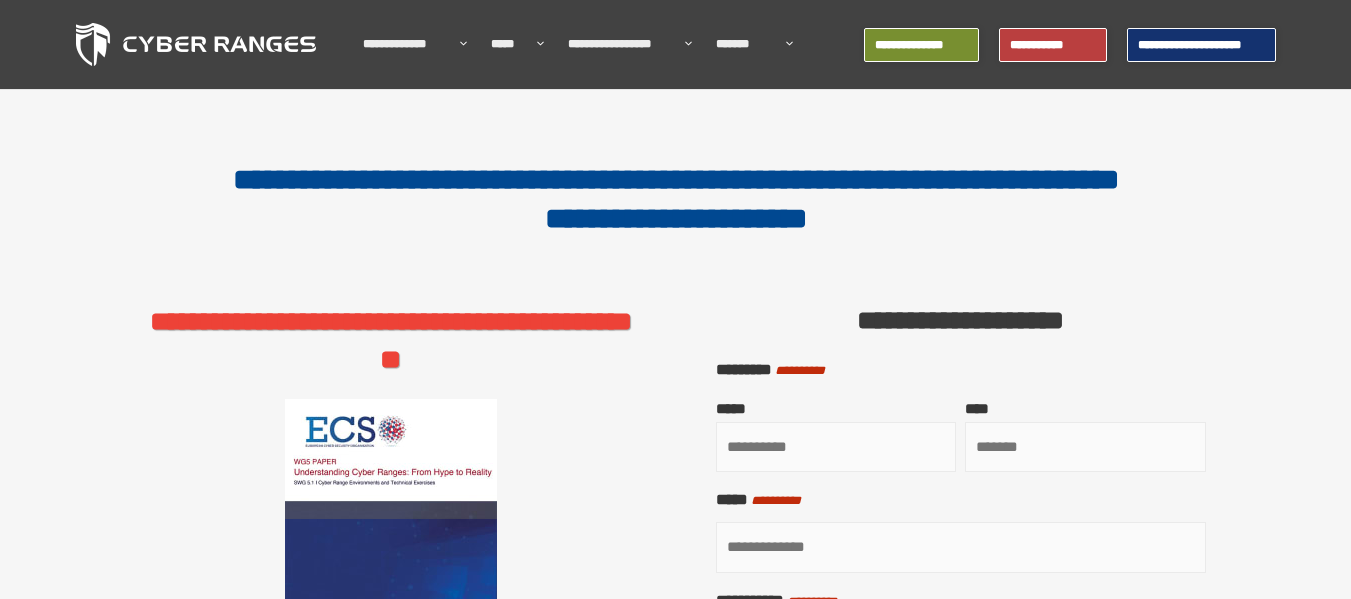click on "**********" at bounding box center [1201, 45] 